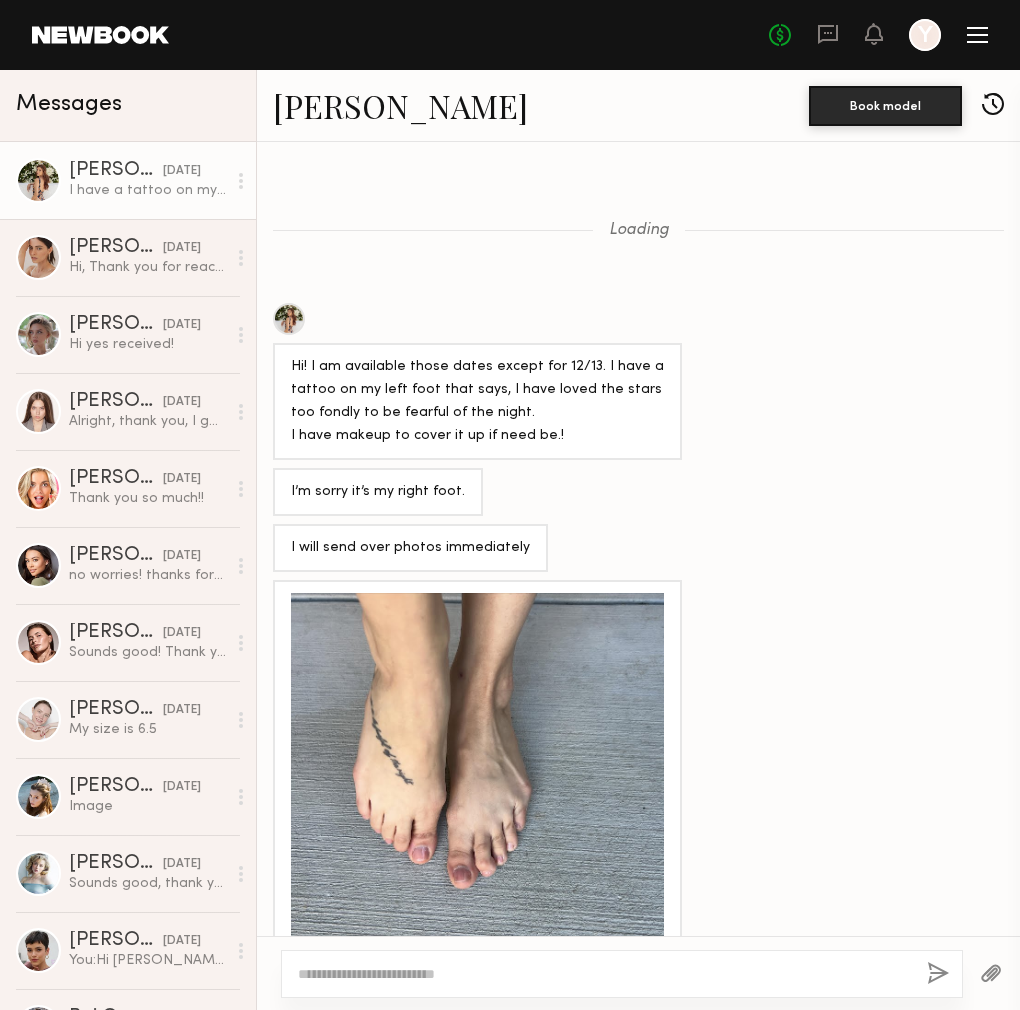 scroll, scrollTop: 0, scrollLeft: 0, axis: both 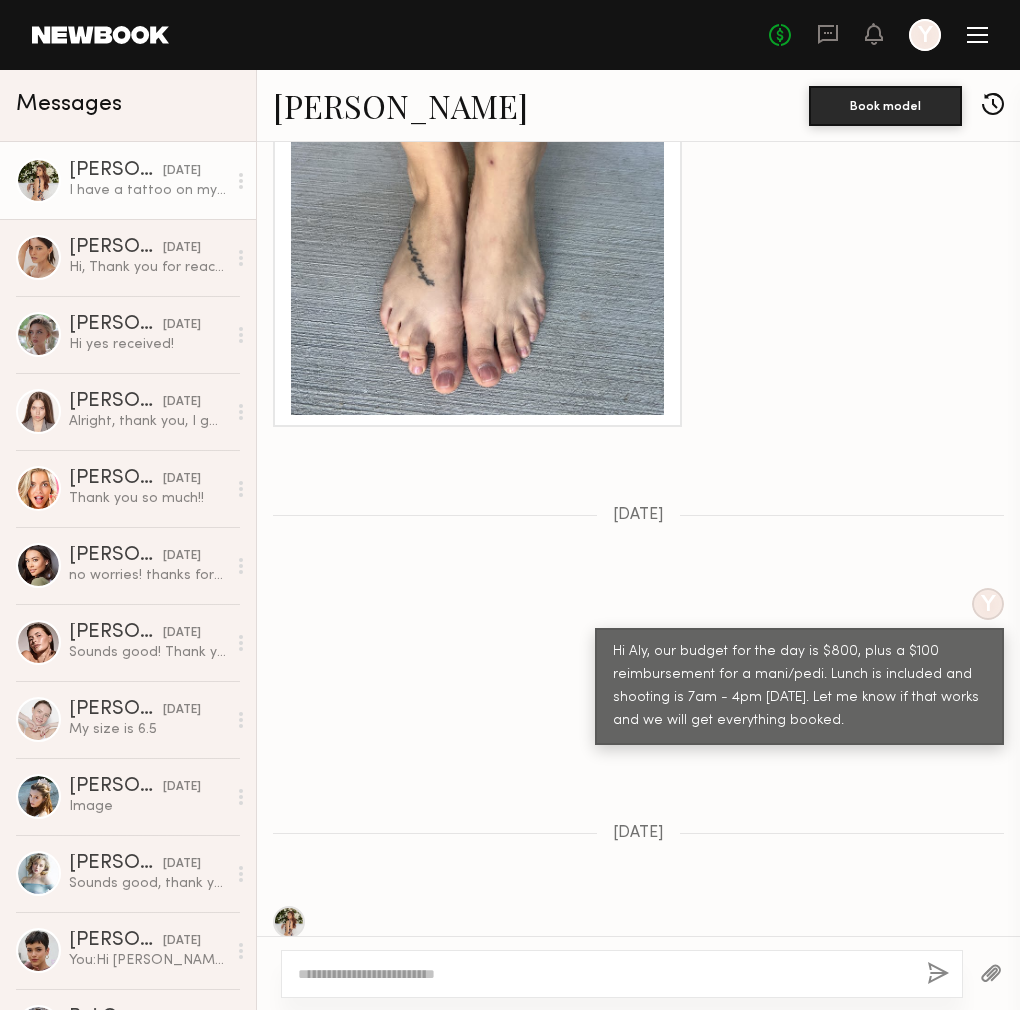 drag, startPoint x: 899, startPoint y: 609, endPoint x: 605, endPoint y: 541, distance: 301.7615 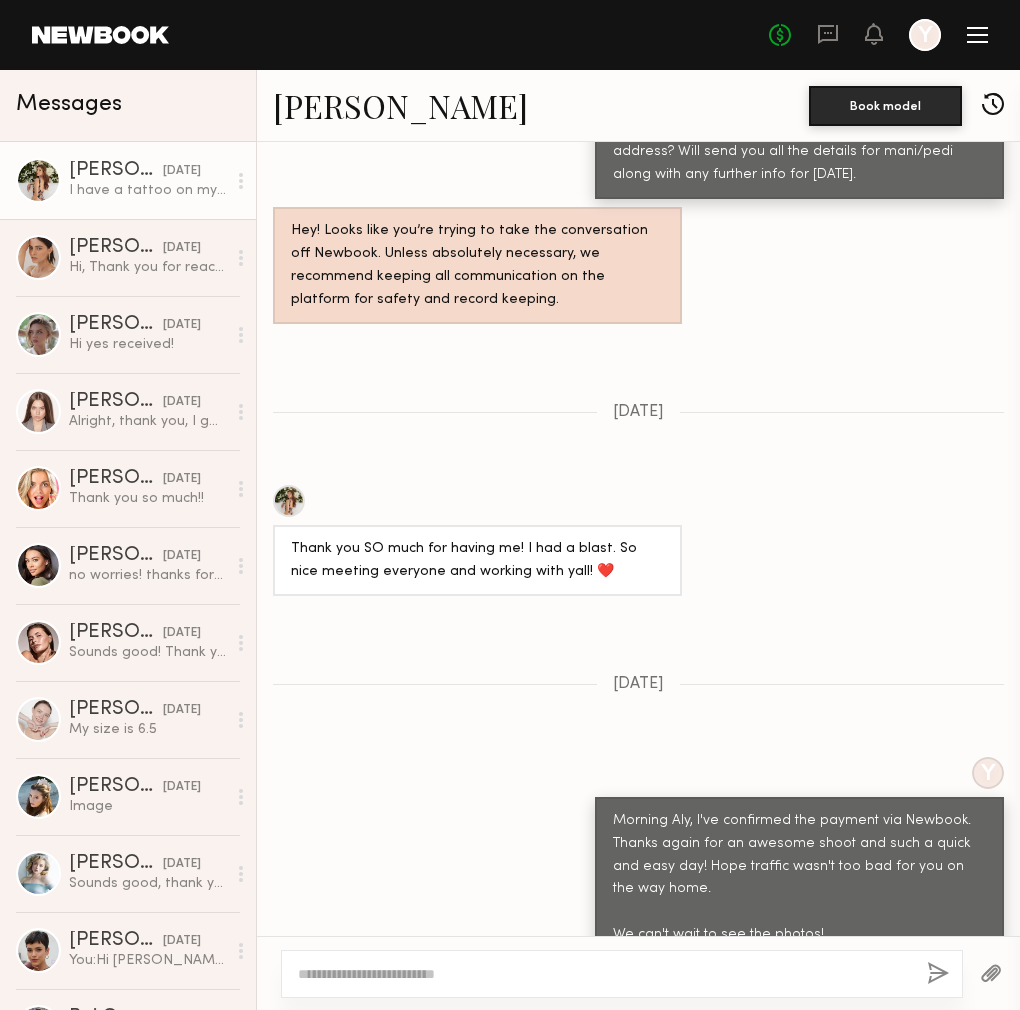 scroll, scrollTop: 6436, scrollLeft: 0, axis: vertical 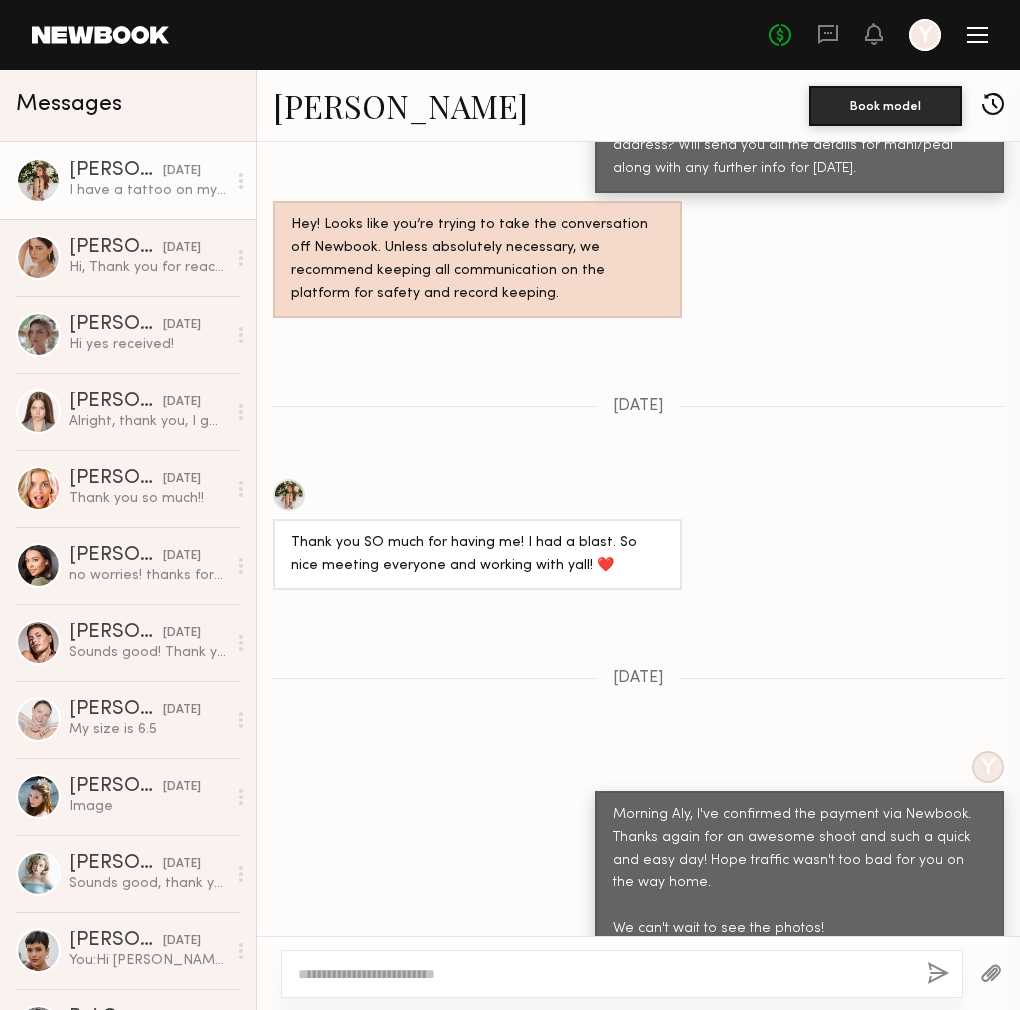 drag, startPoint x: 500, startPoint y: 979, endPoint x: 493, endPoint y: 971, distance: 10.630146 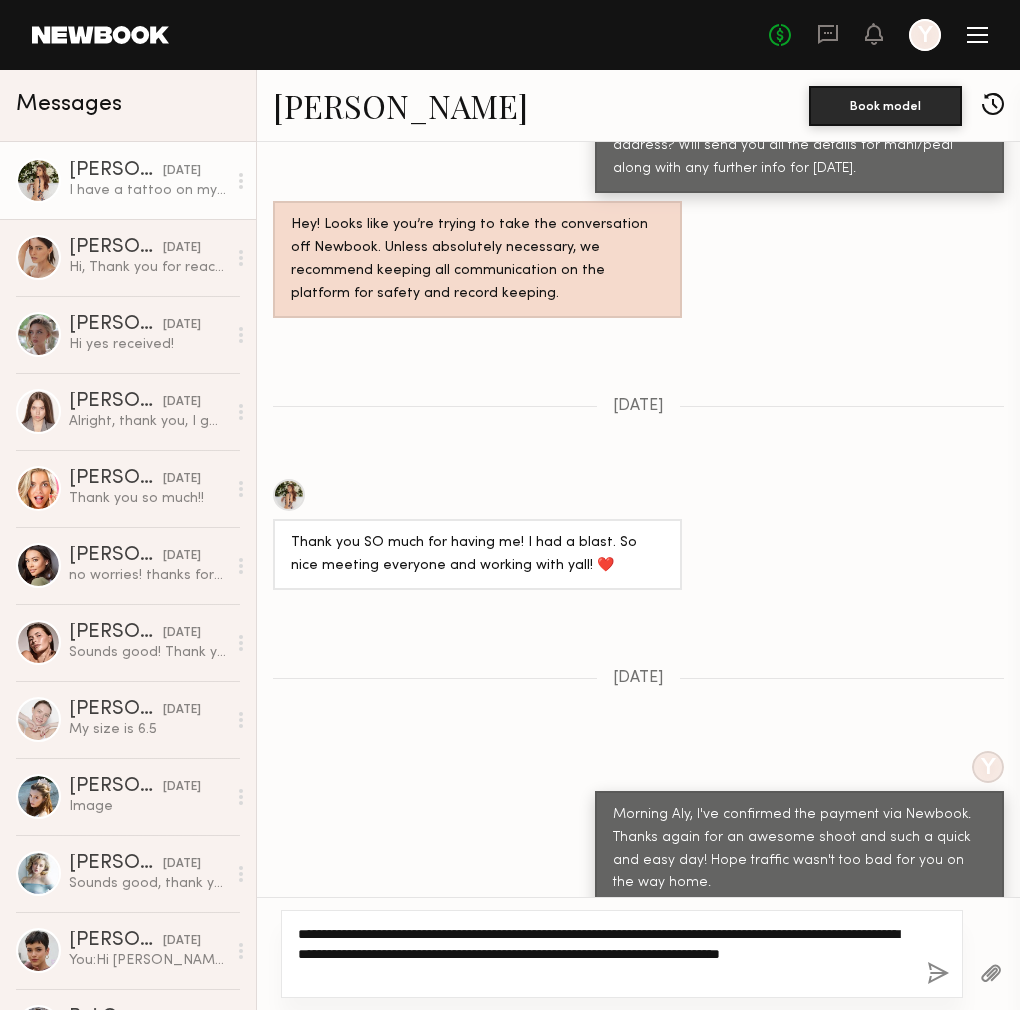 click on "**********" 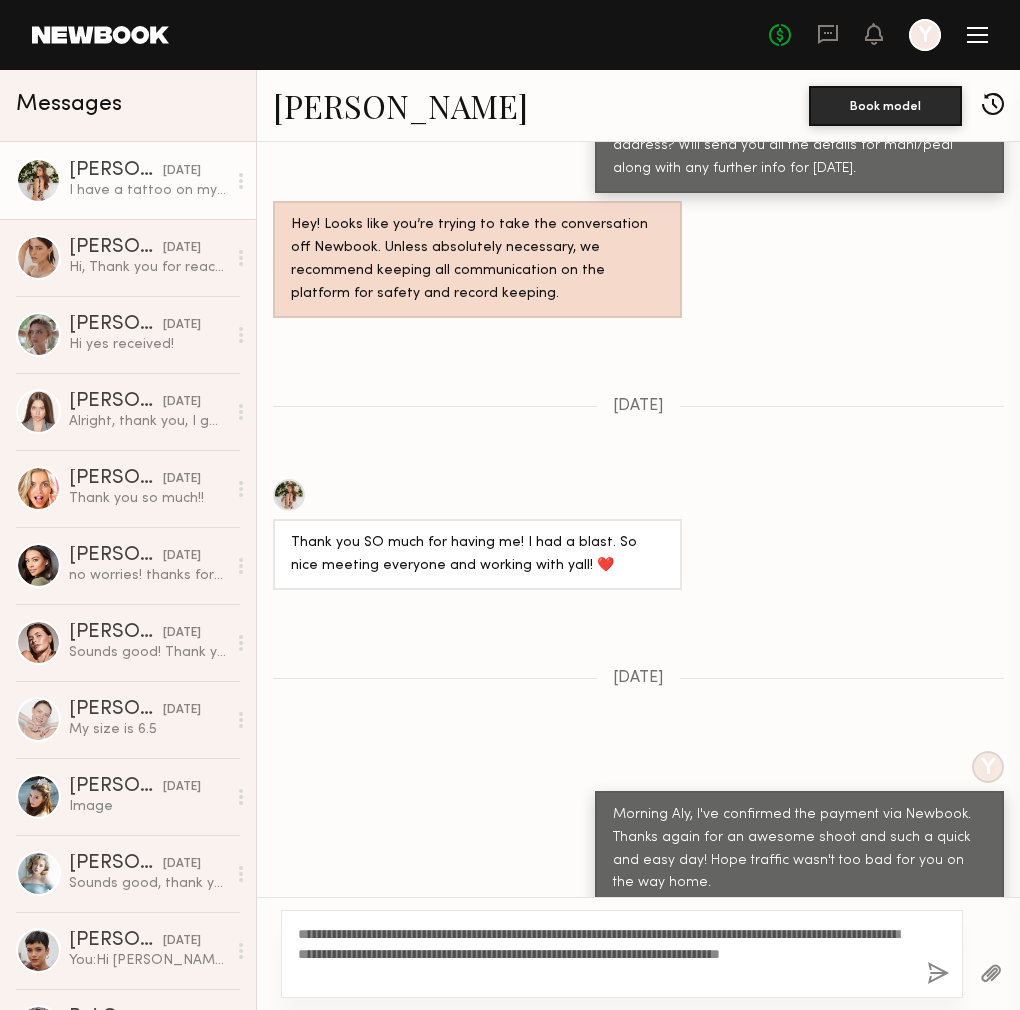 click on "**********" 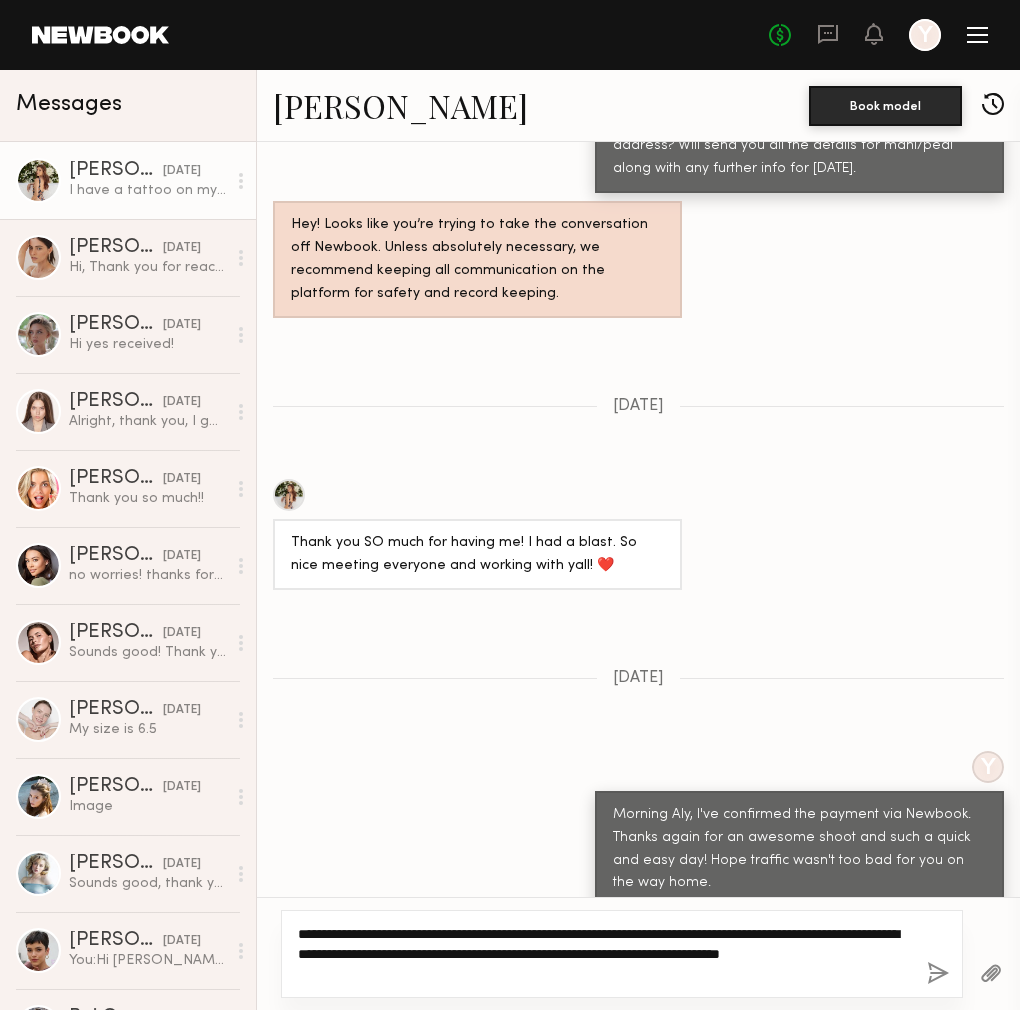 click on "**********" 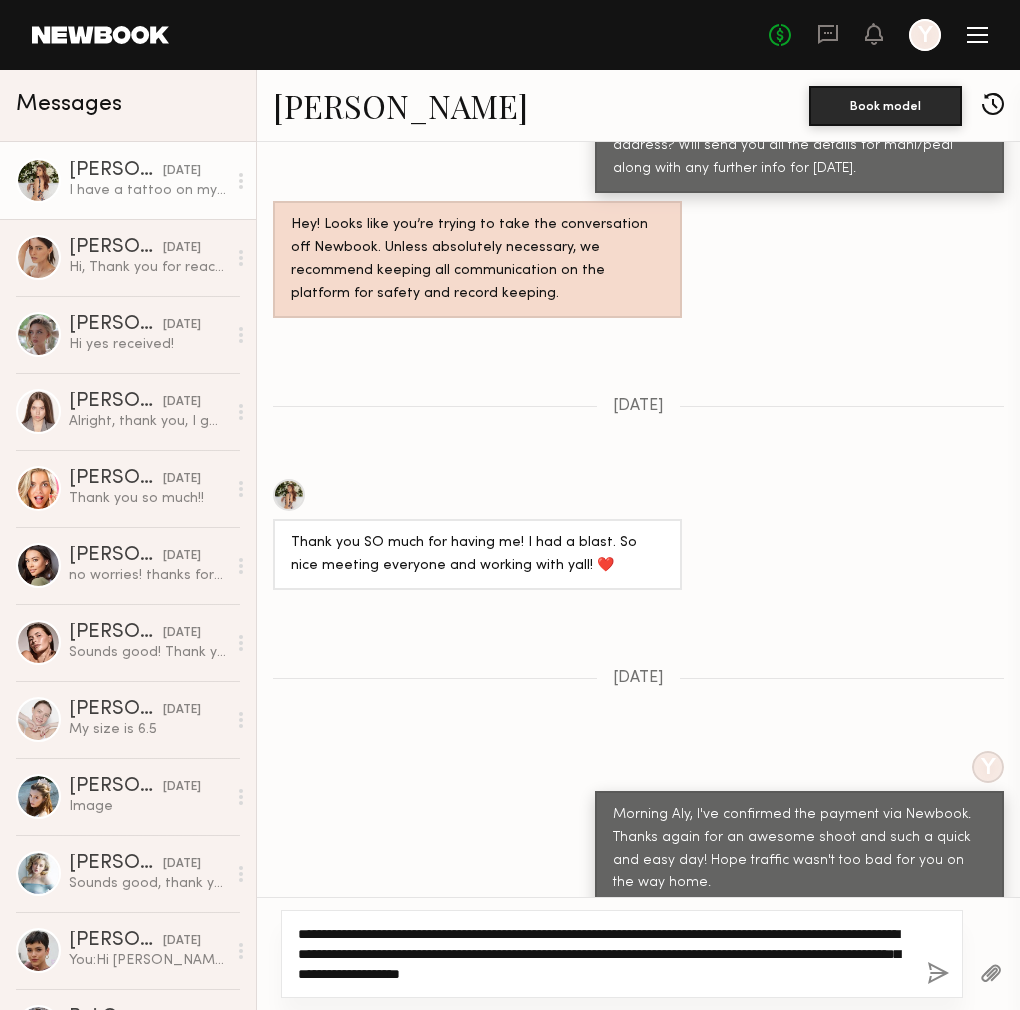 click on "**********" 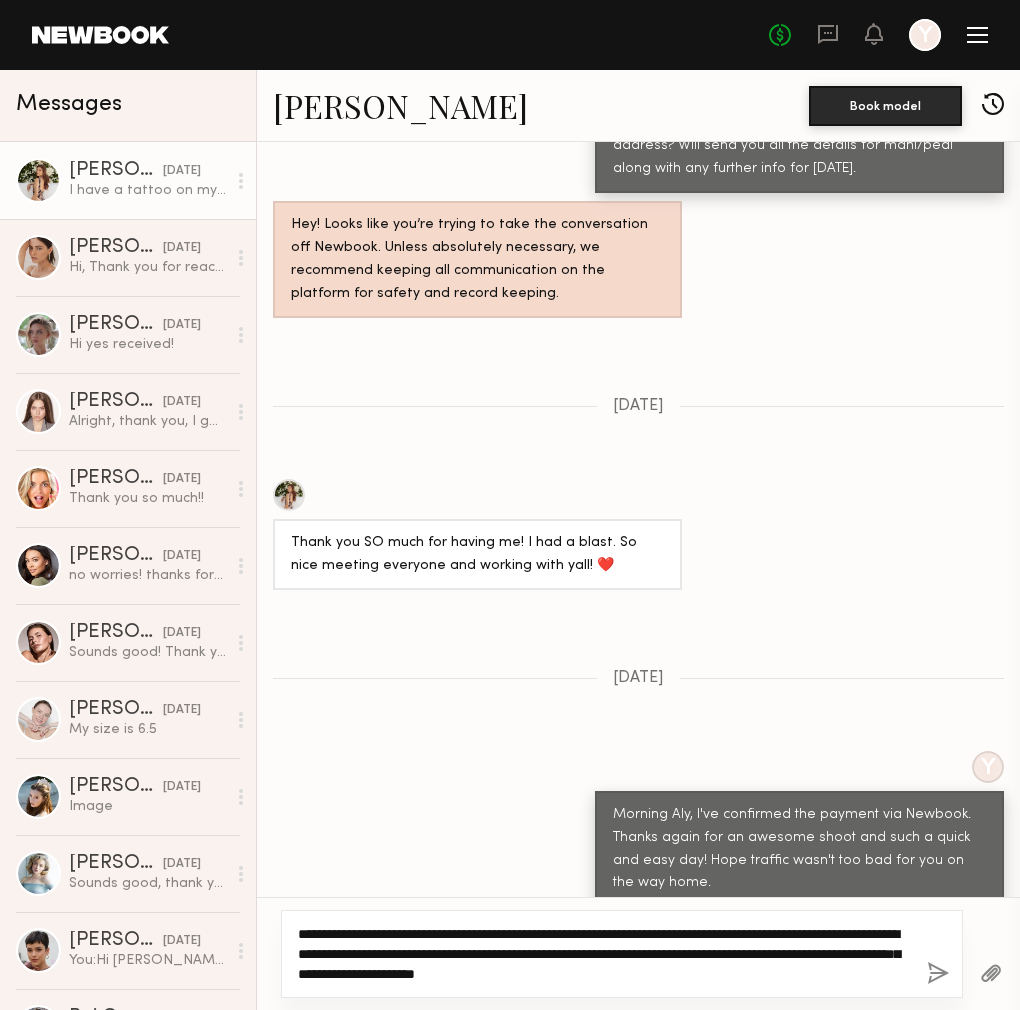 click on "**********" 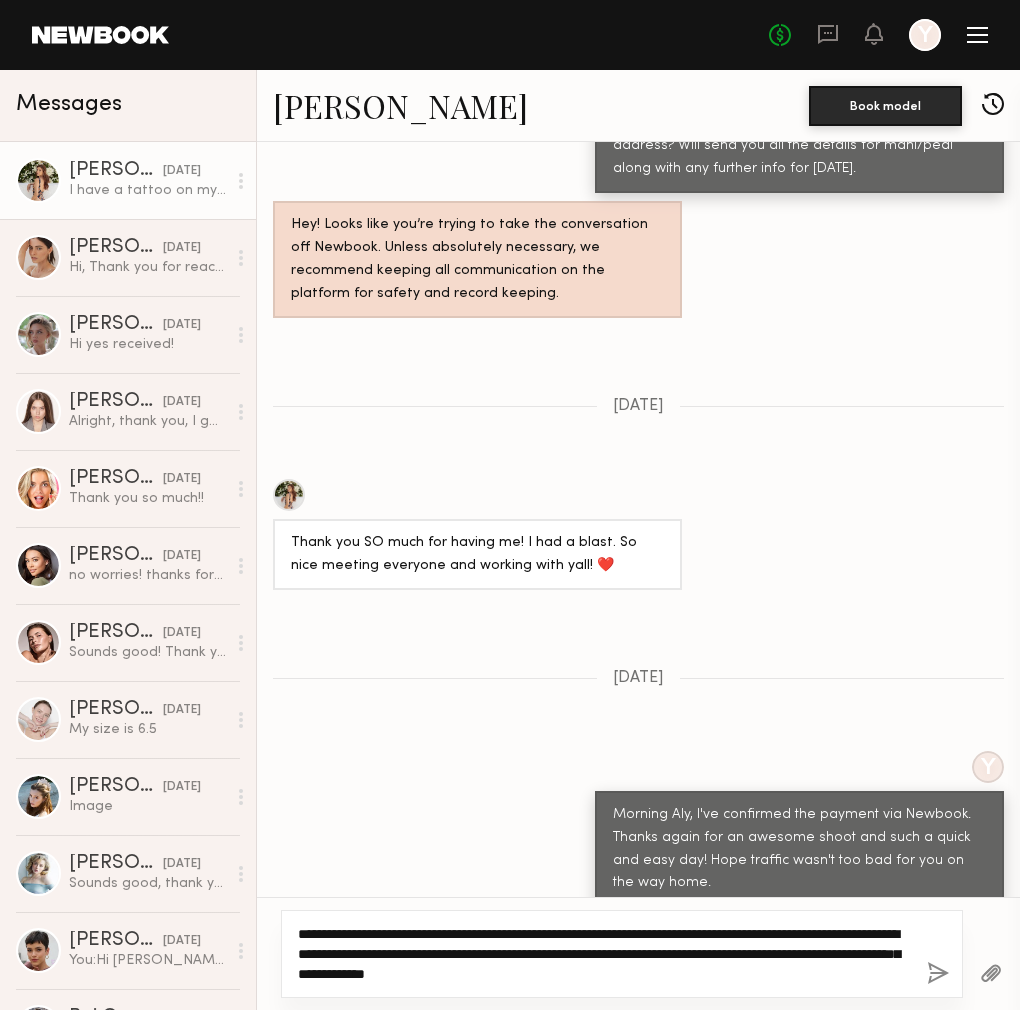 click on "**********" 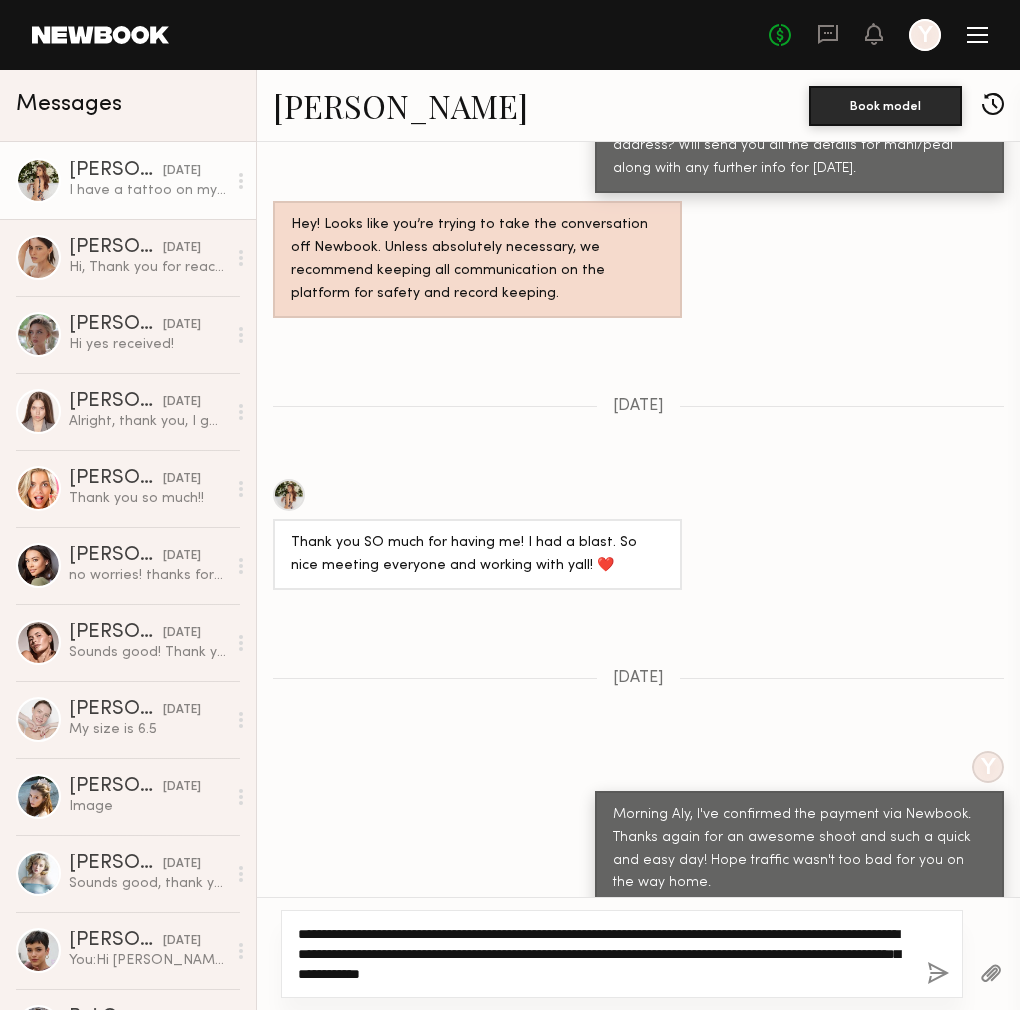 click on "**********" 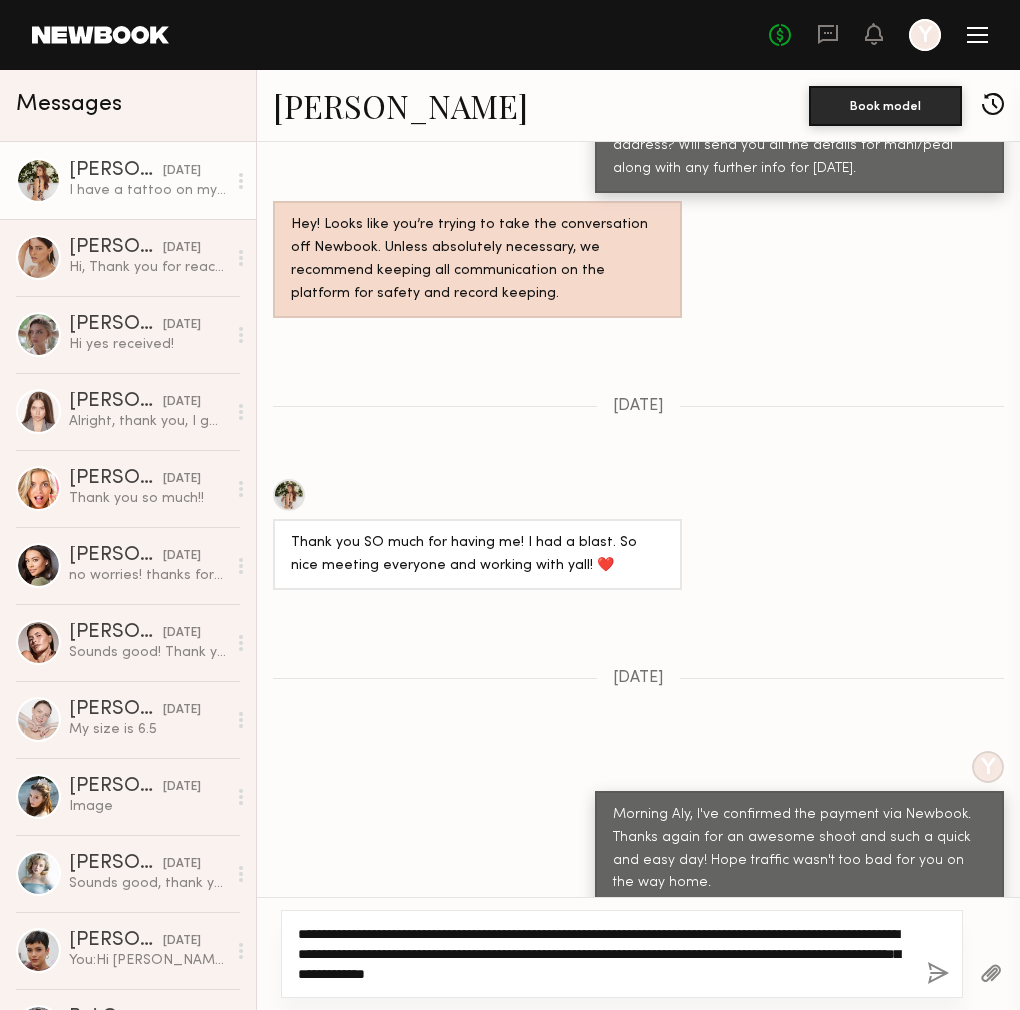 click on "**********" 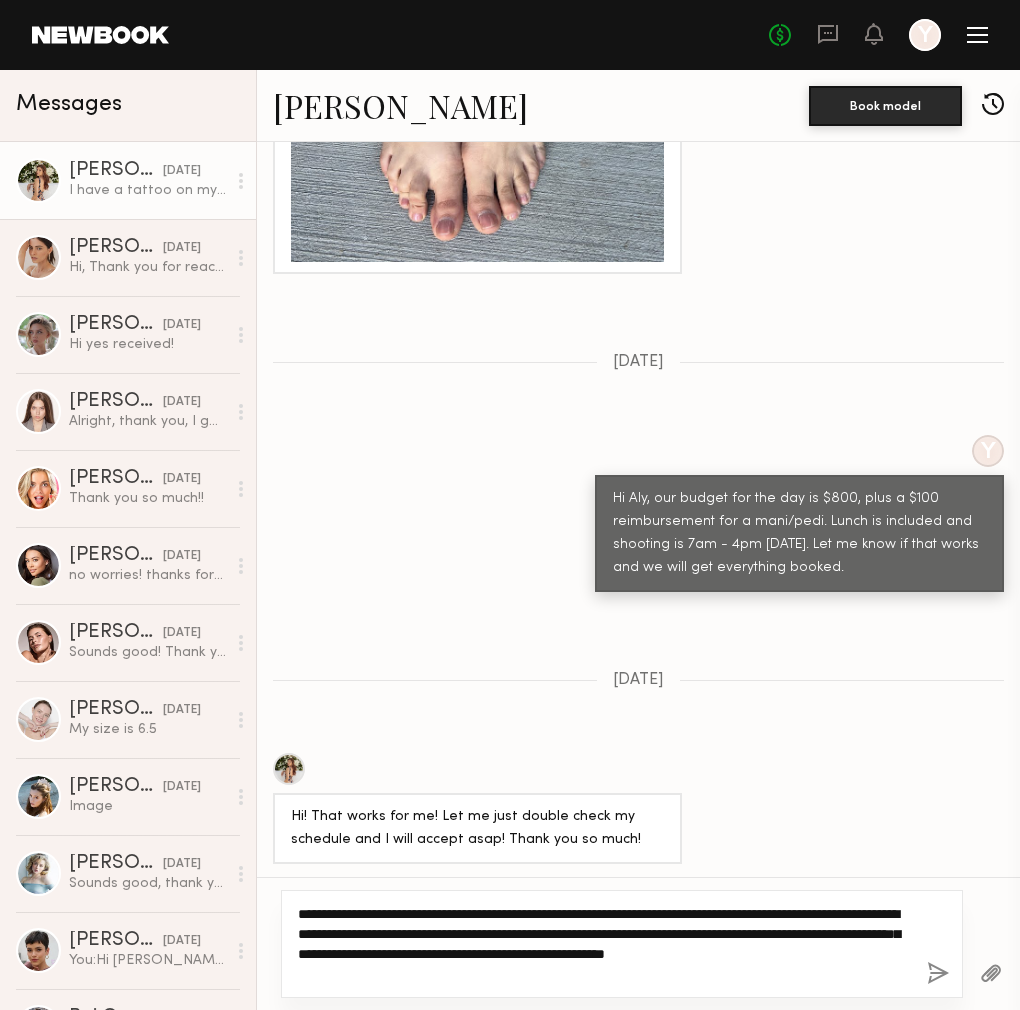scroll, scrollTop: 4277, scrollLeft: 0, axis: vertical 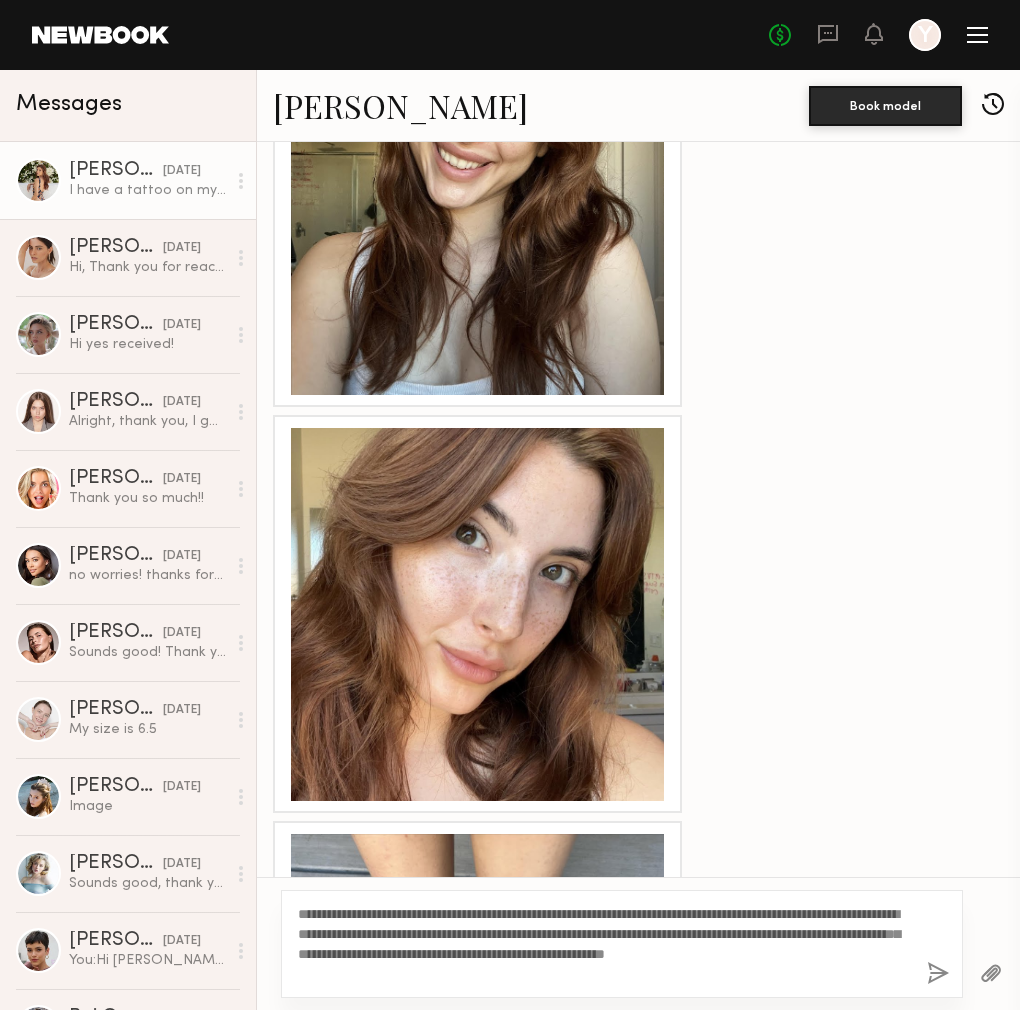 click 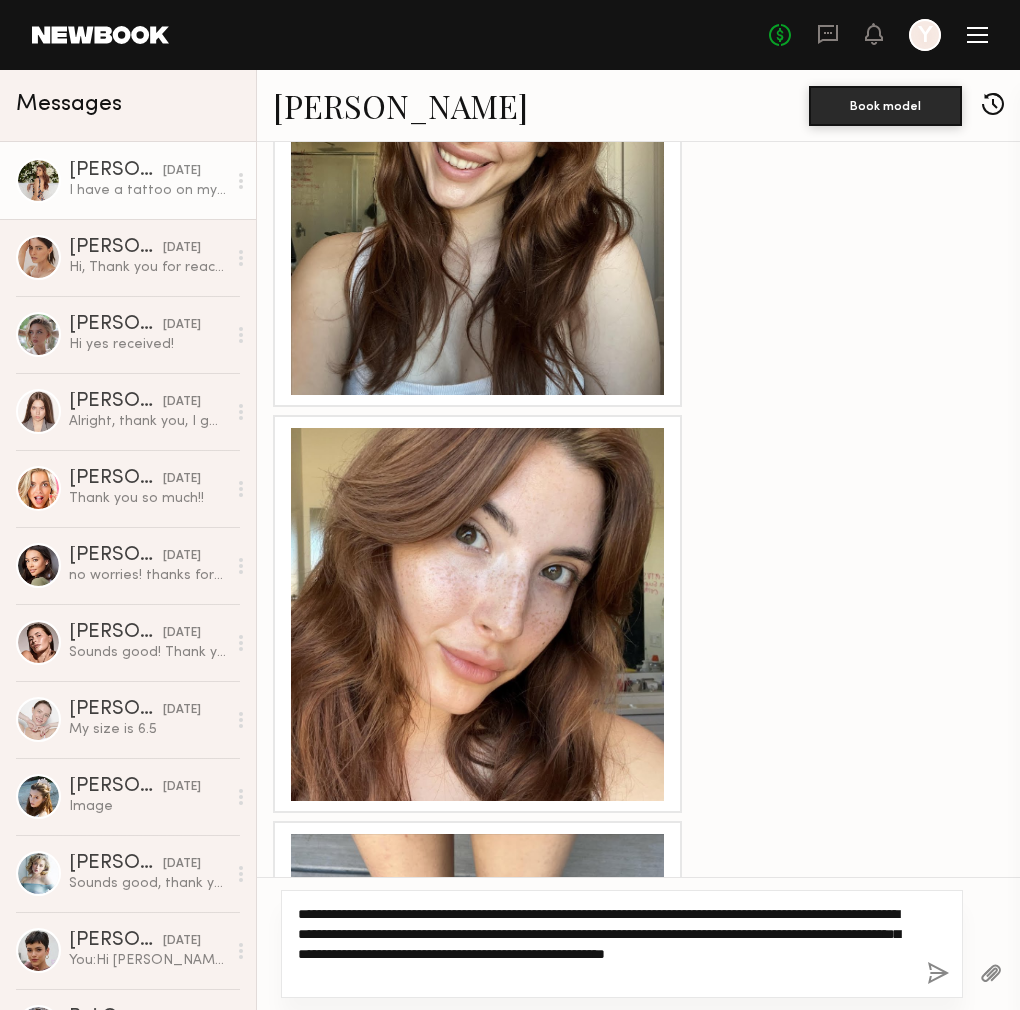 click on "**********" 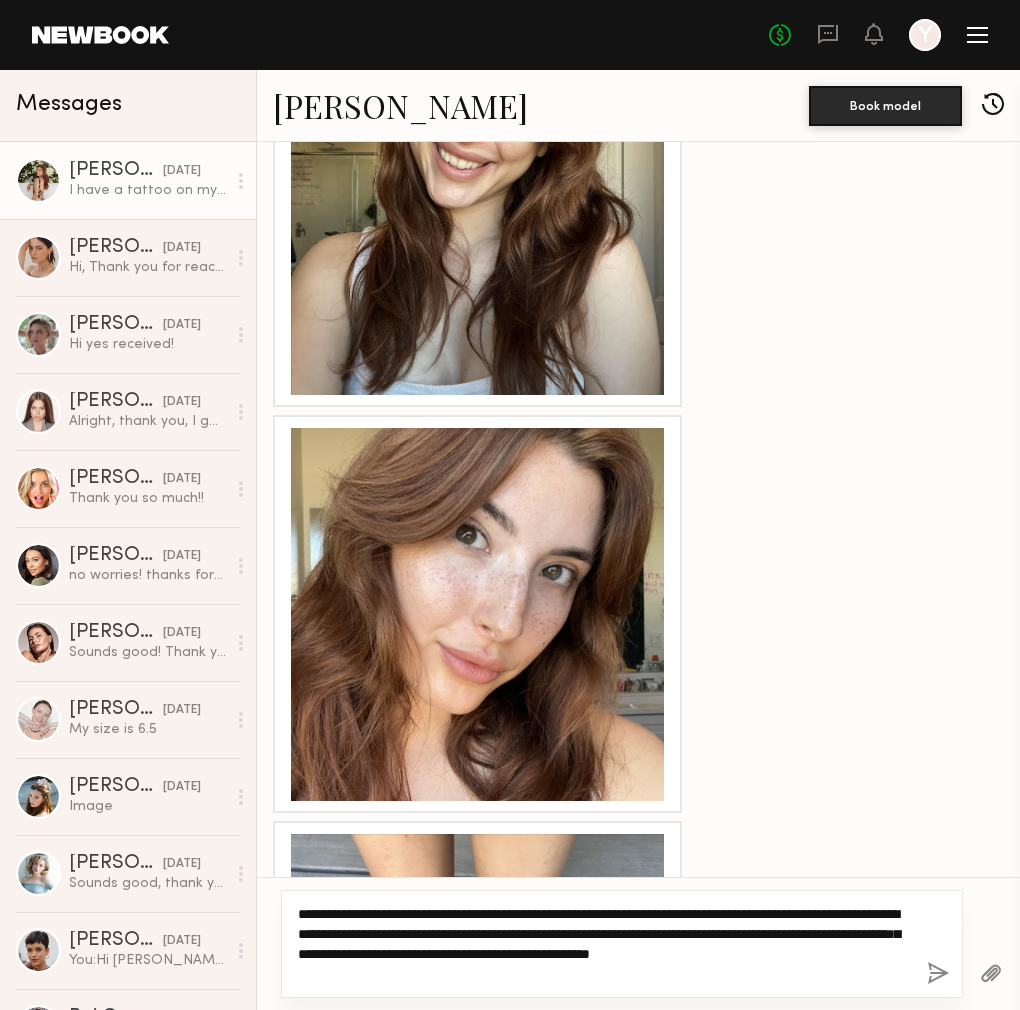 drag, startPoint x: 406, startPoint y: 977, endPoint x: 295, endPoint y: 914, distance: 127.632286 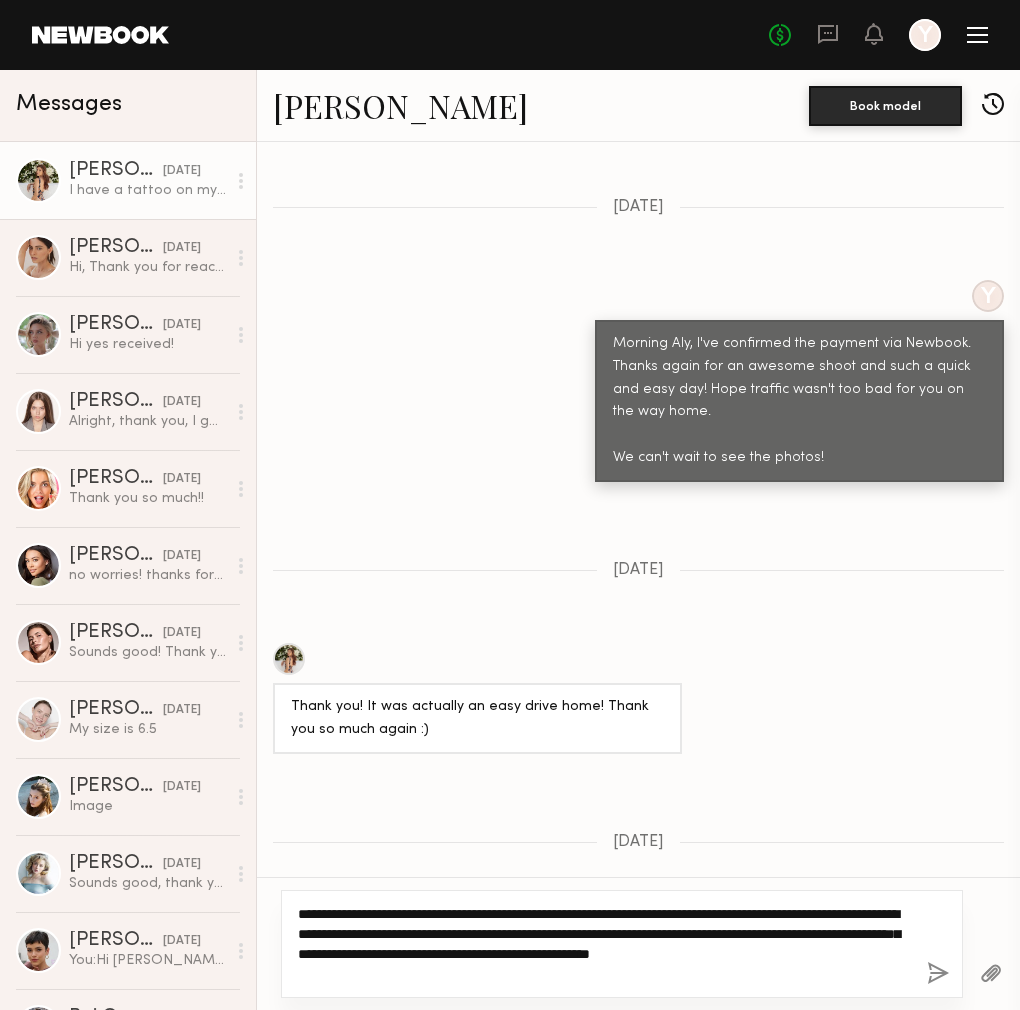 scroll, scrollTop: 6909, scrollLeft: 0, axis: vertical 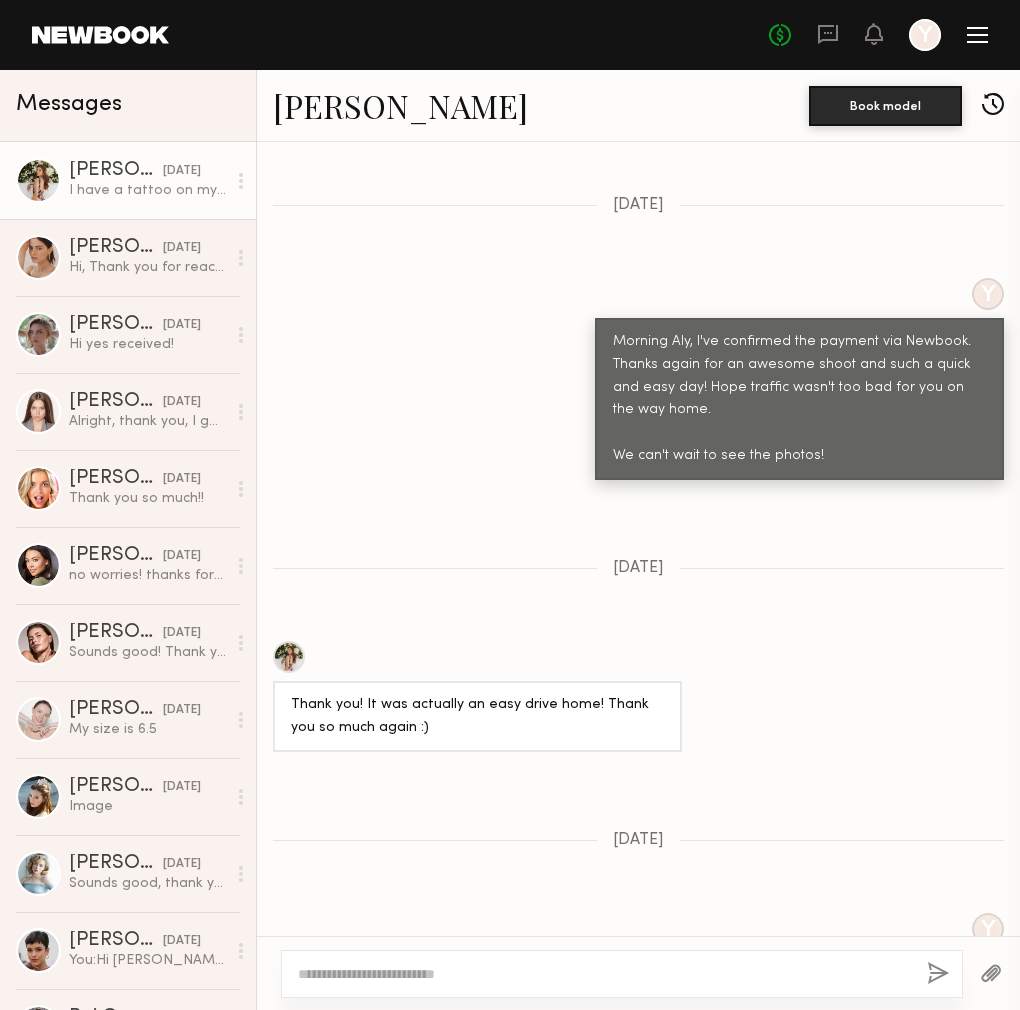 paste on "**********" 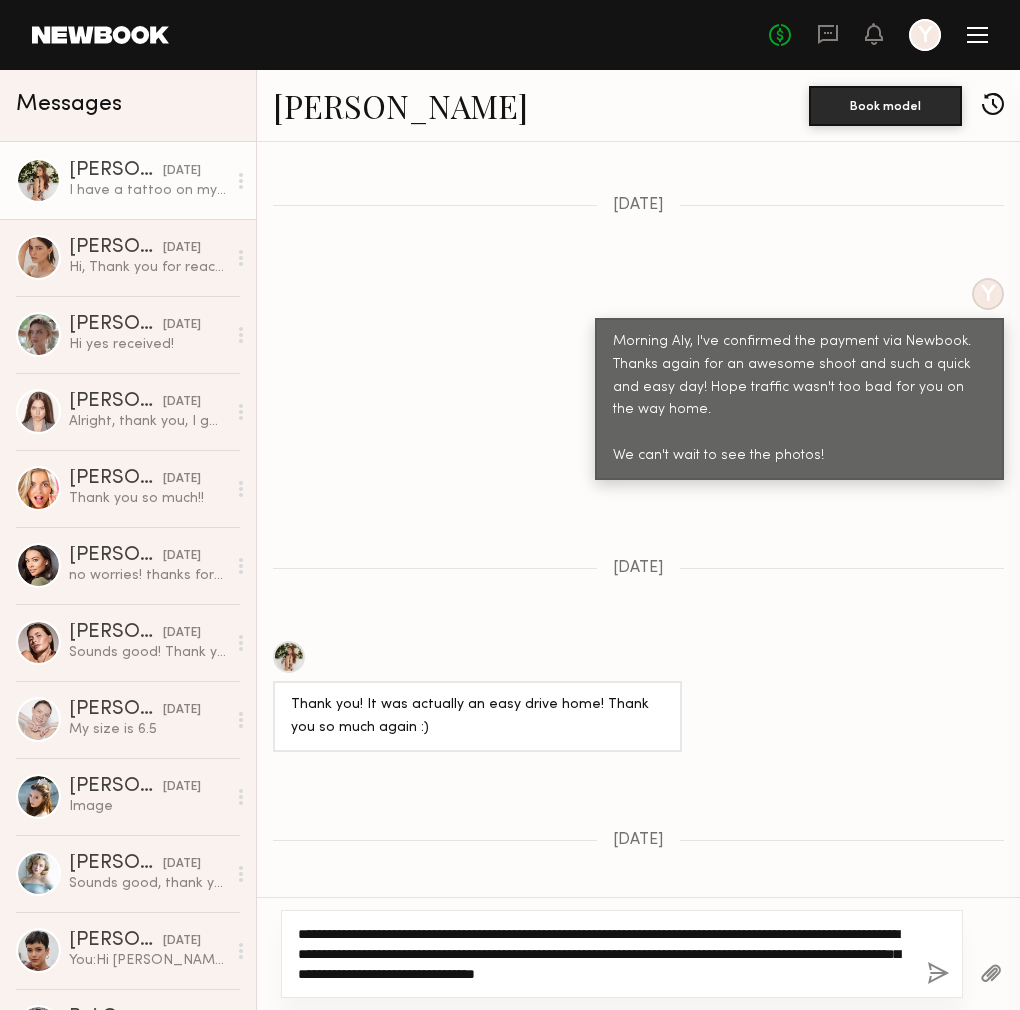 click on "**********" 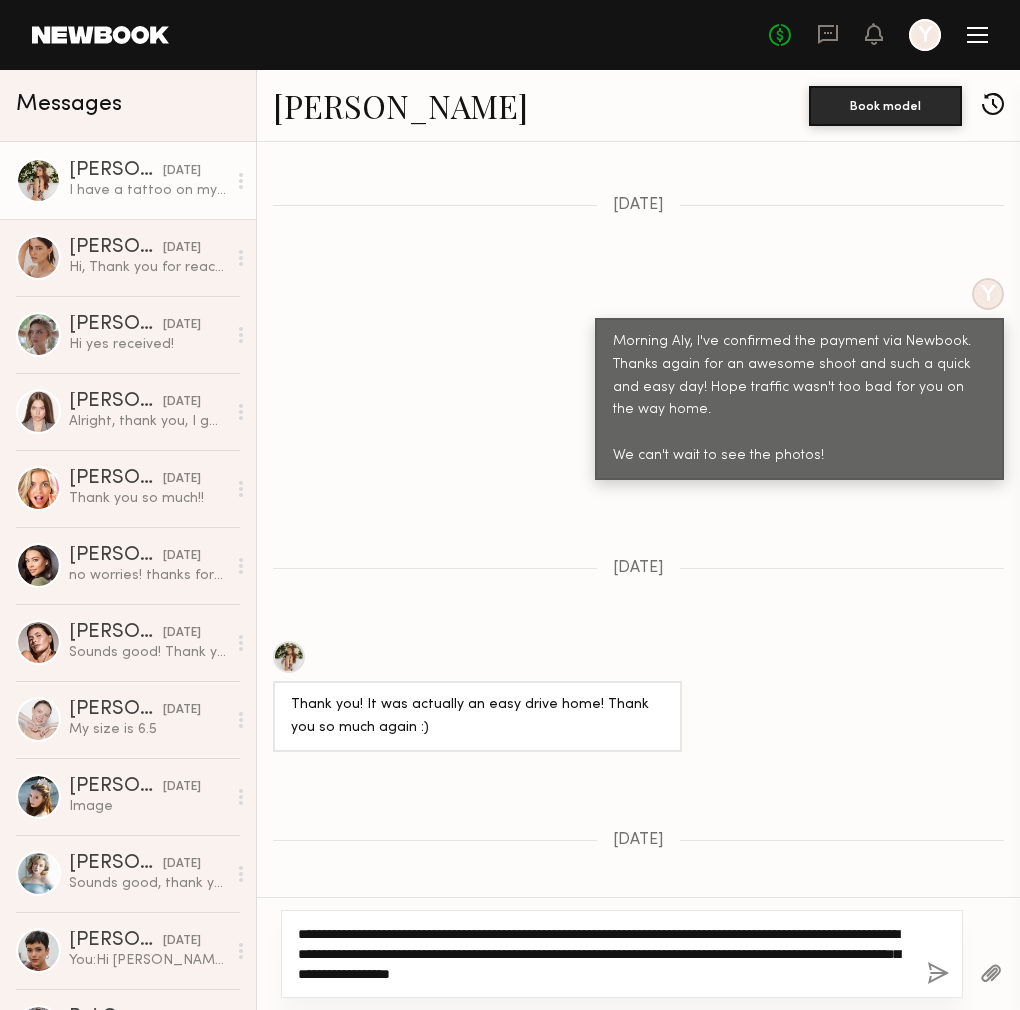 drag, startPoint x: 524, startPoint y: 955, endPoint x: 514, endPoint y: 953, distance: 10.198039 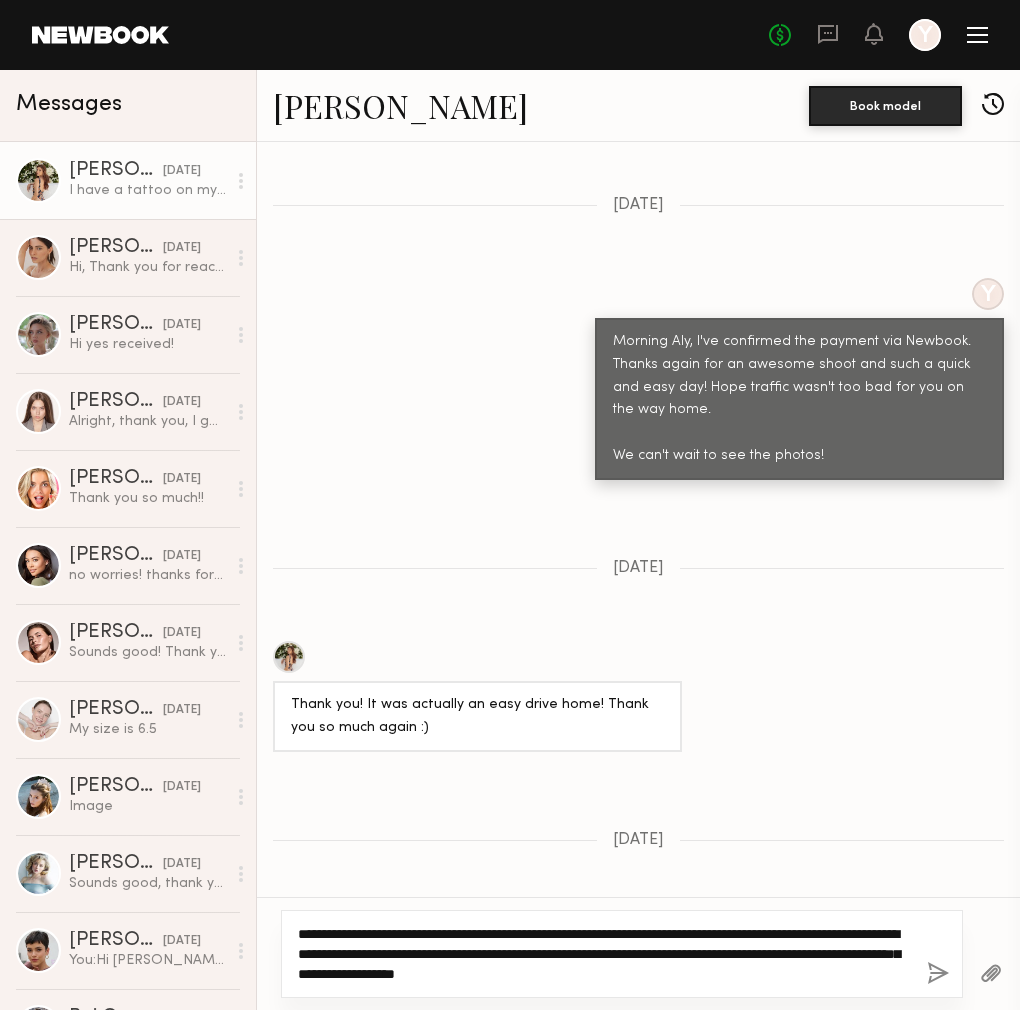 click on "**********" 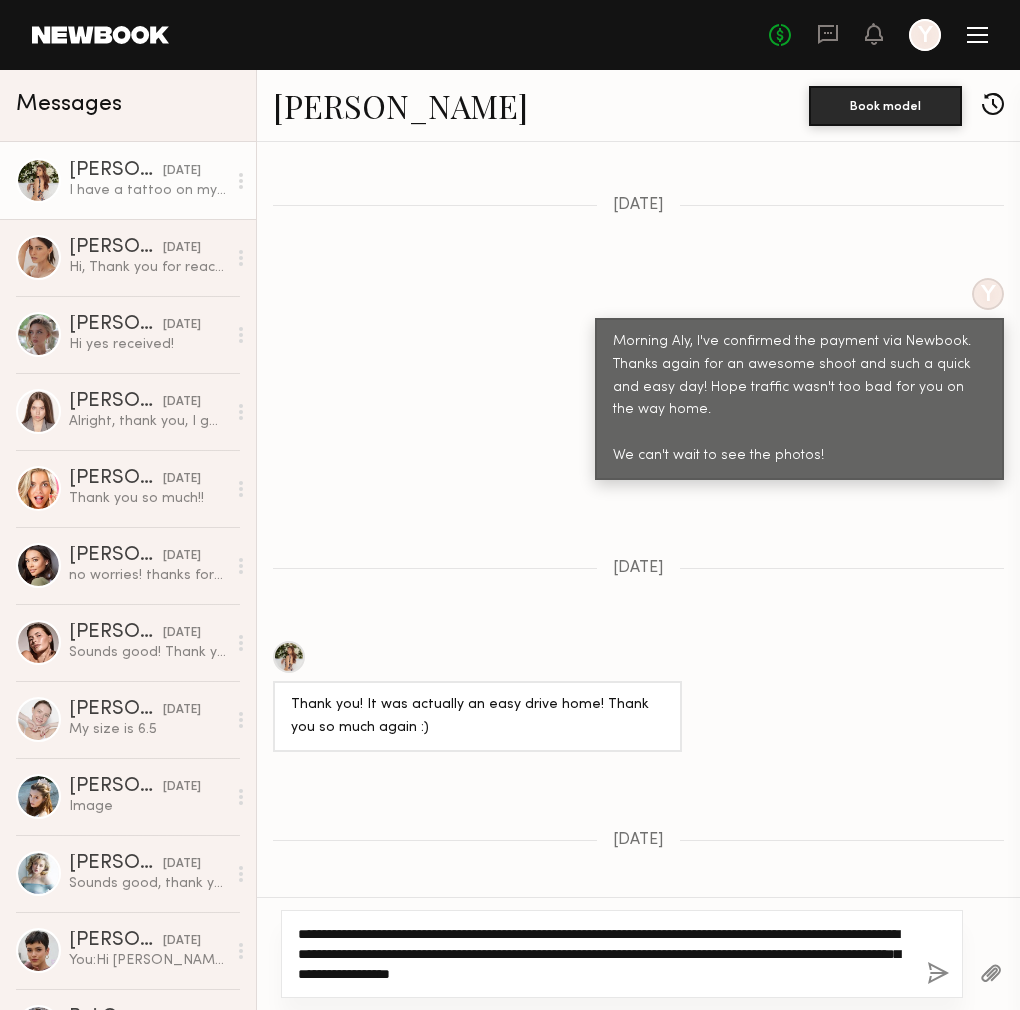 click on "**********" 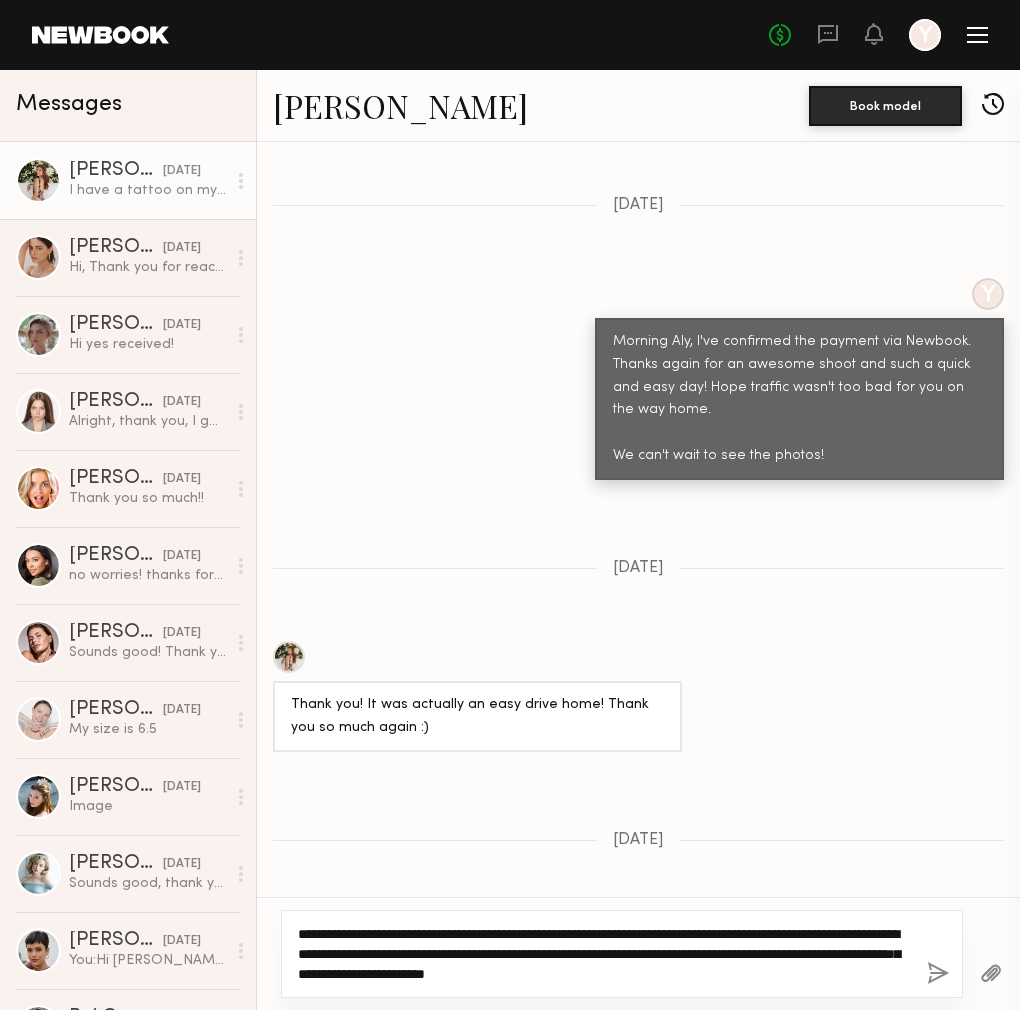 click on "**********" 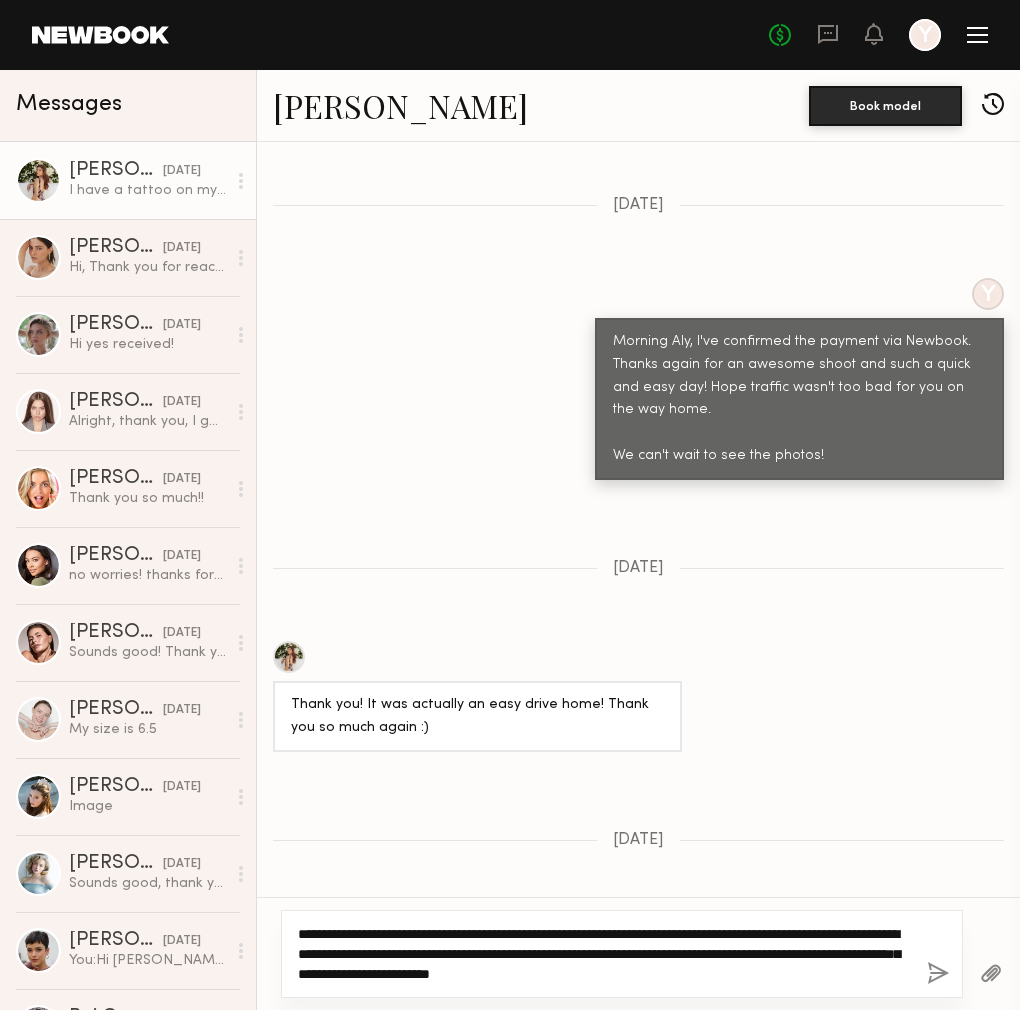click on "**********" 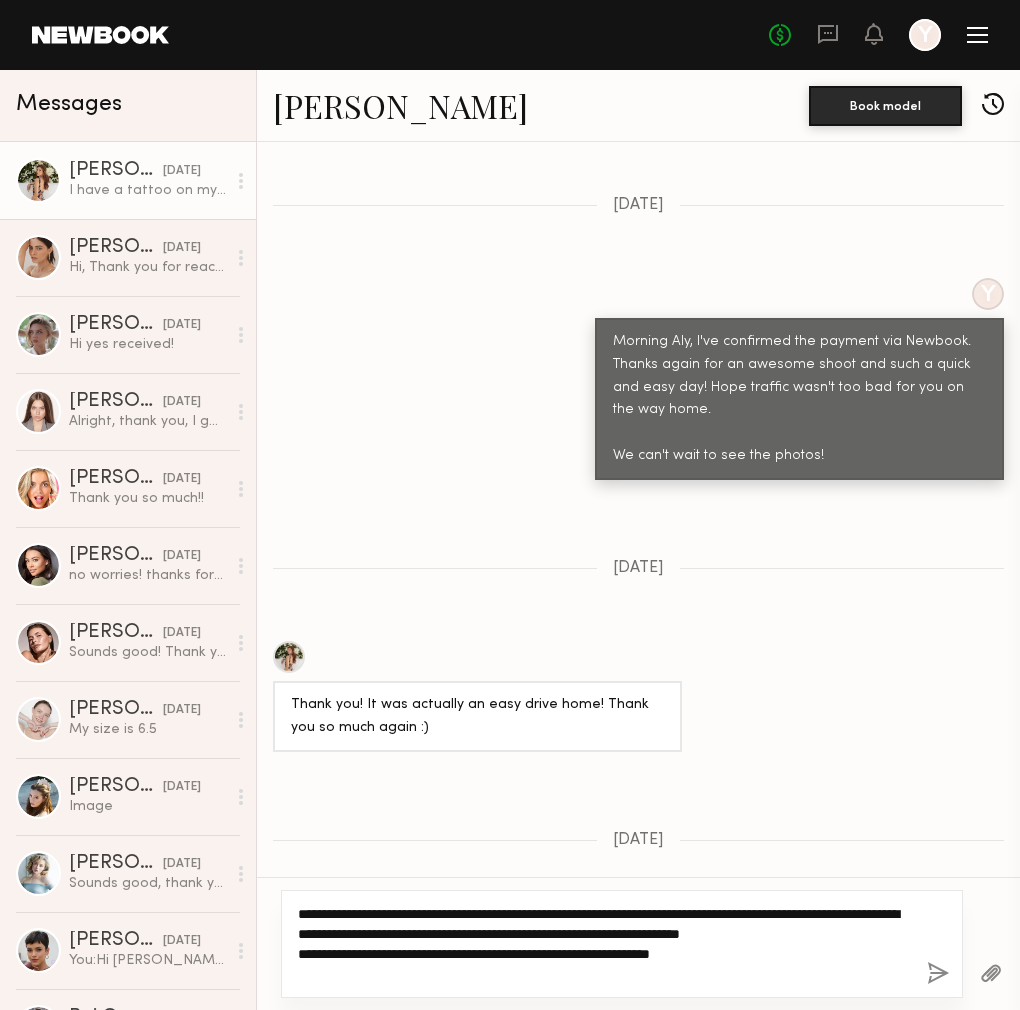 click on "**********" 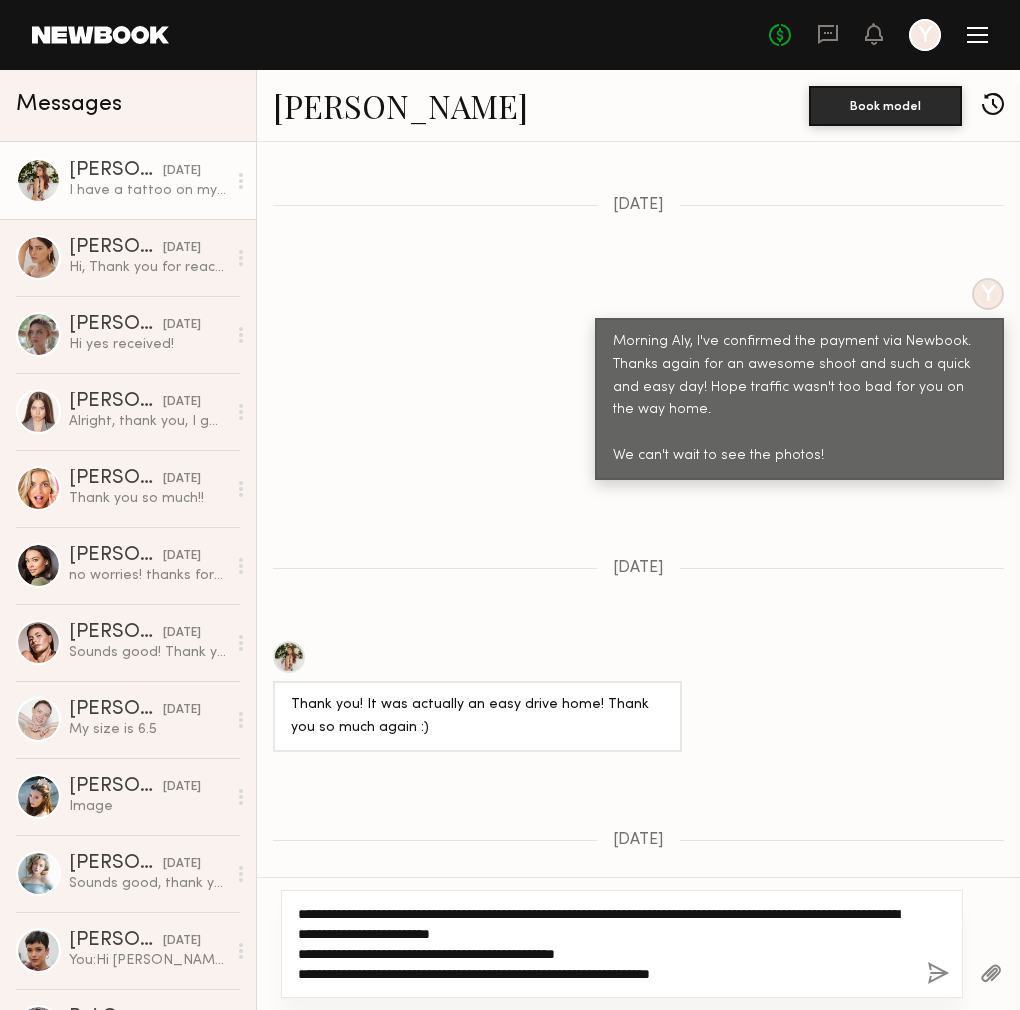 click on "**********" 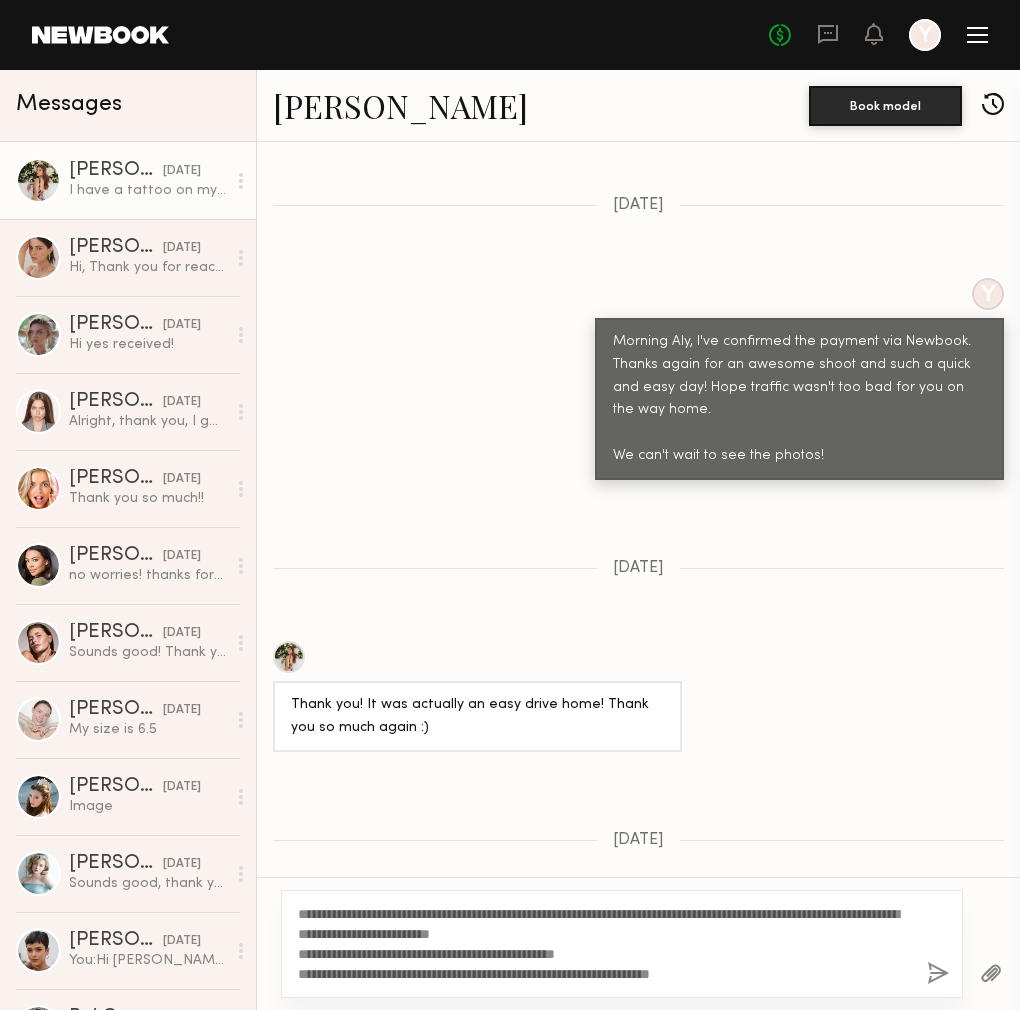 click 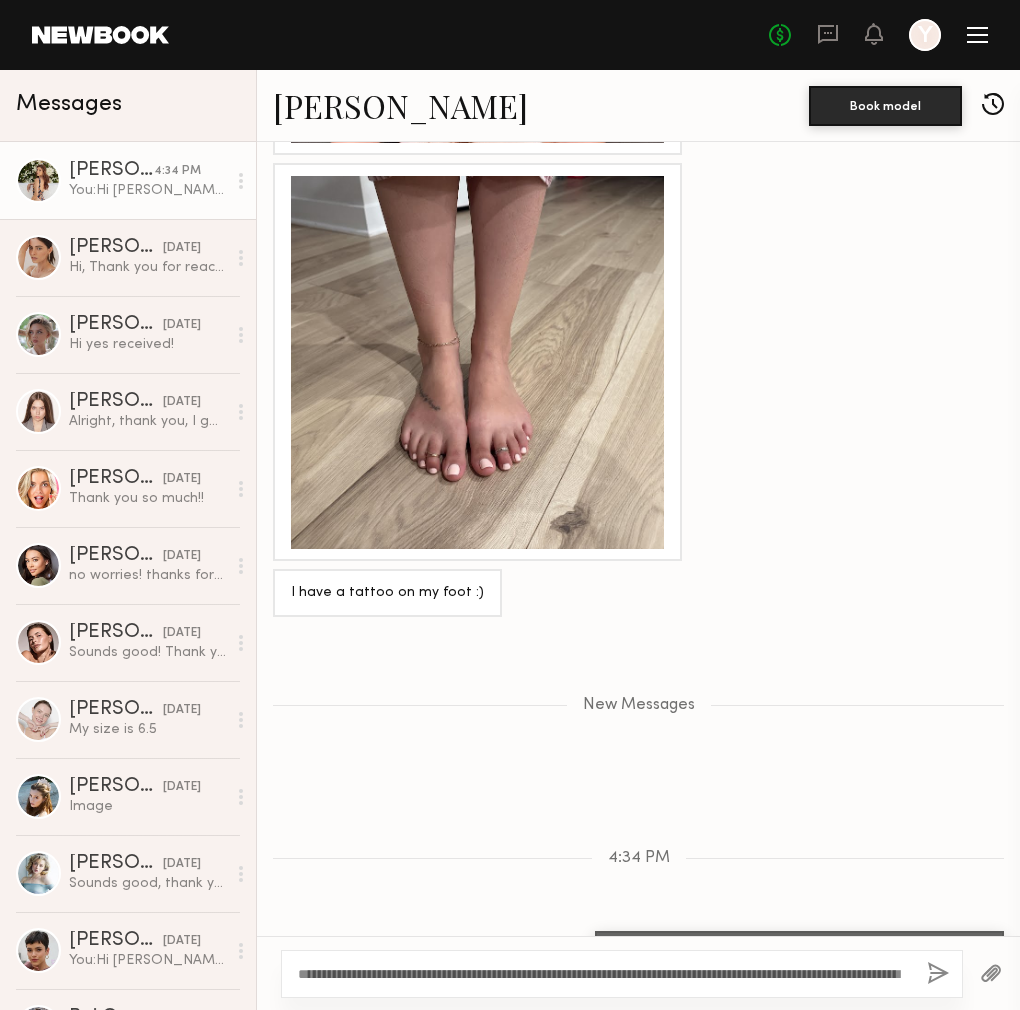 scroll, scrollTop: 11774, scrollLeft: 0, axis: vertical 